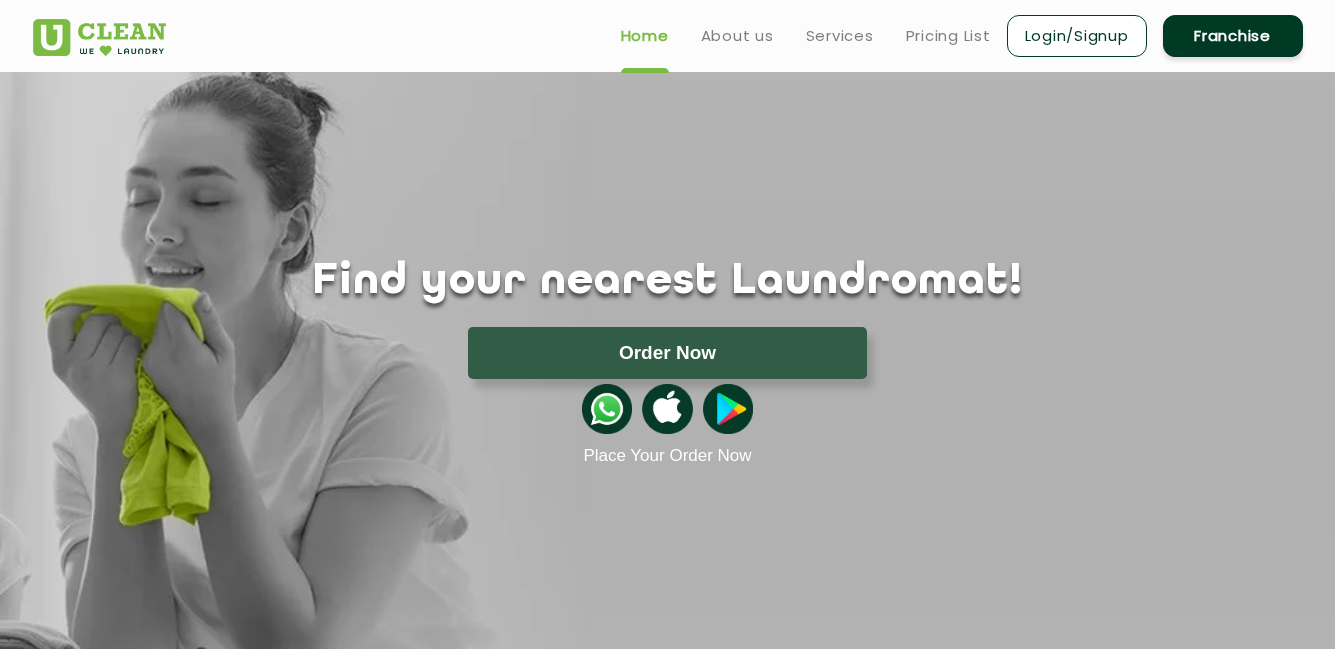 scroll, scrollTop: 0, scrollLeft: 0, axis: both 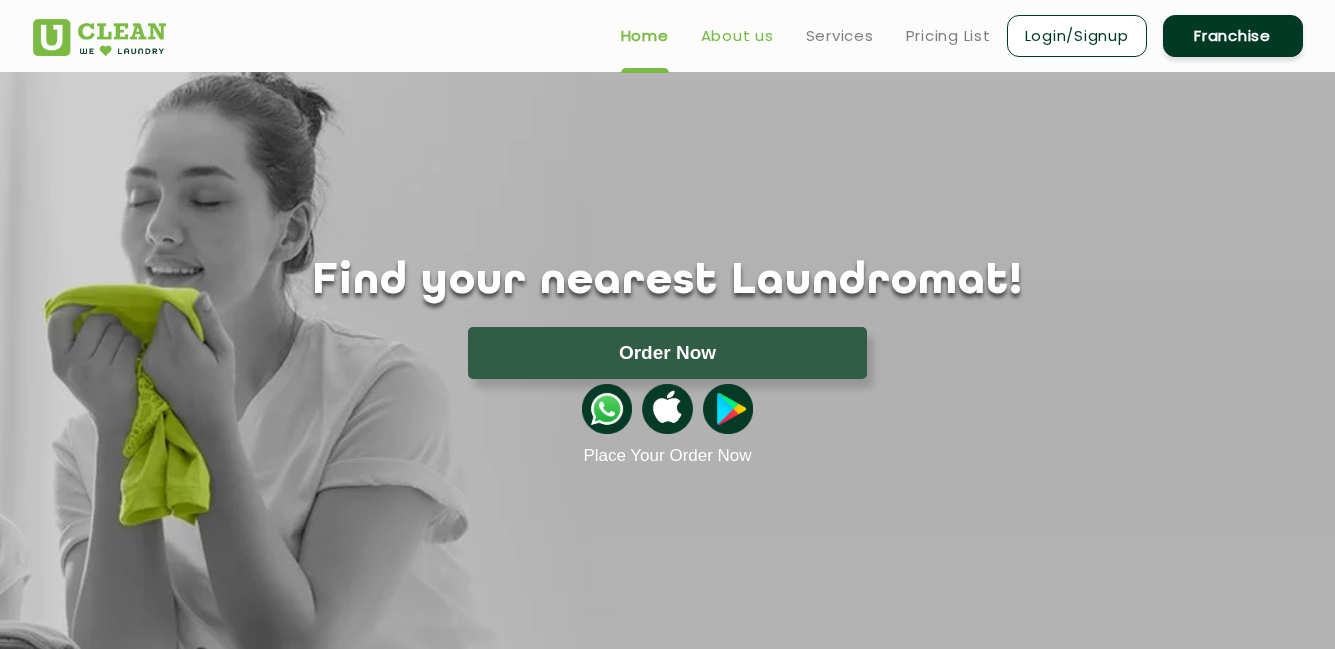 click on "About us" at bounding box center (737, 36) 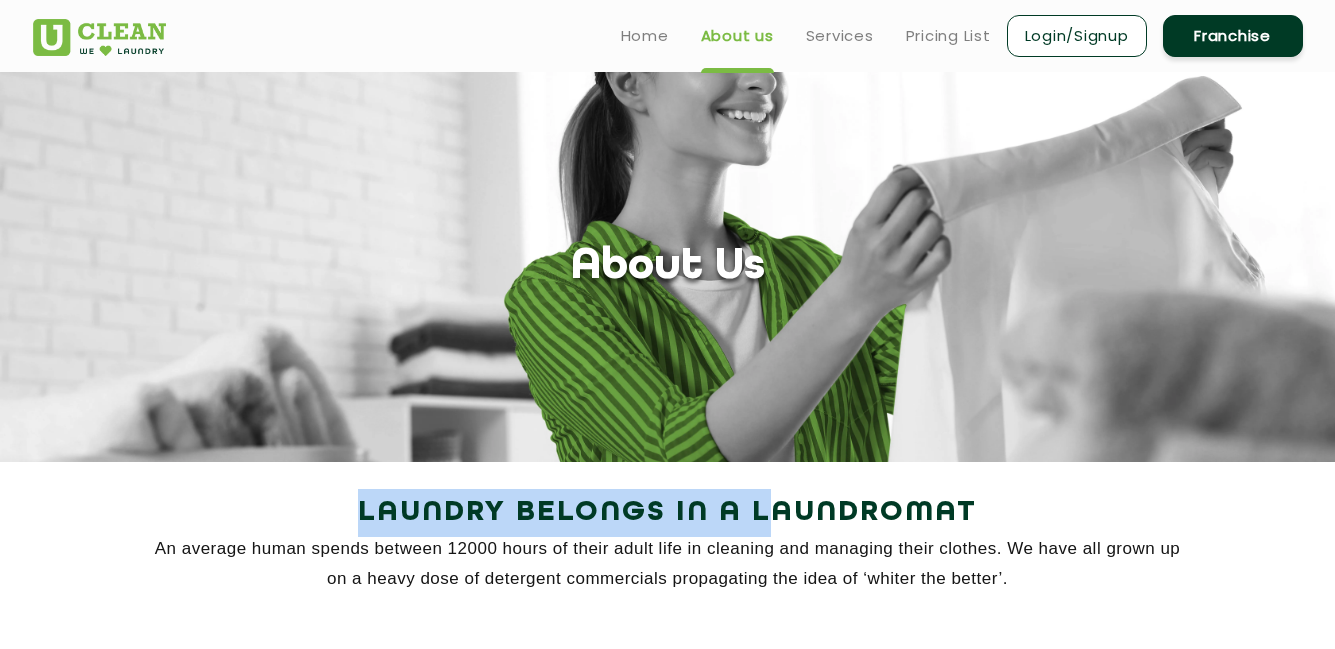 drag, startPoint x: 767, startPoint y: 254, endPoint x: 773, endPoint y: 523, distance: 269.0669 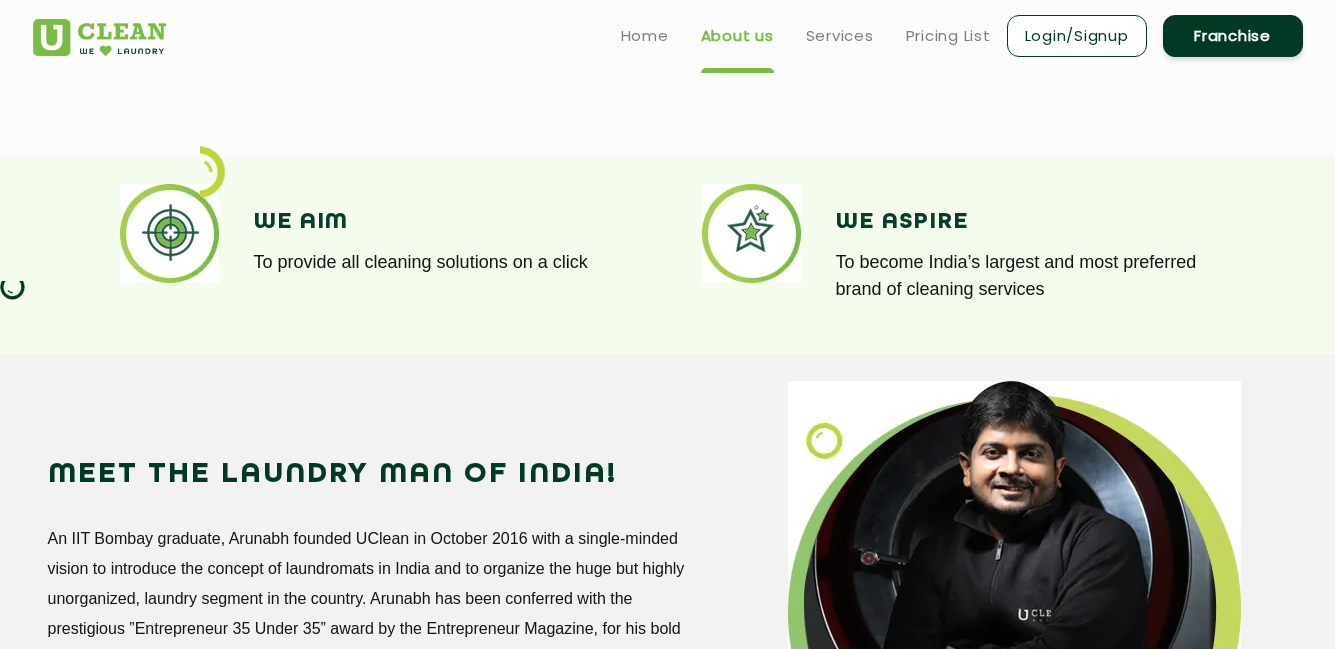 scroll, scrollTop: 1368, scrollLeft: 0, axis: vertical 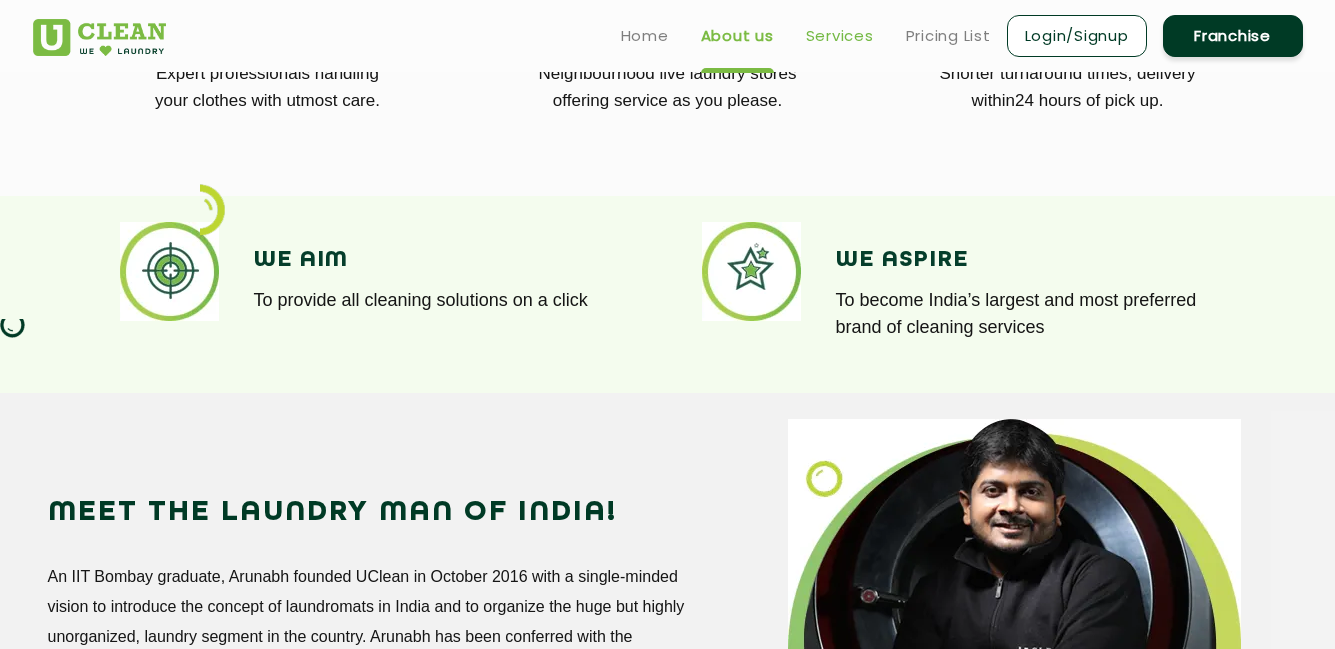 click on "Services" at bounding box center [840, 36] 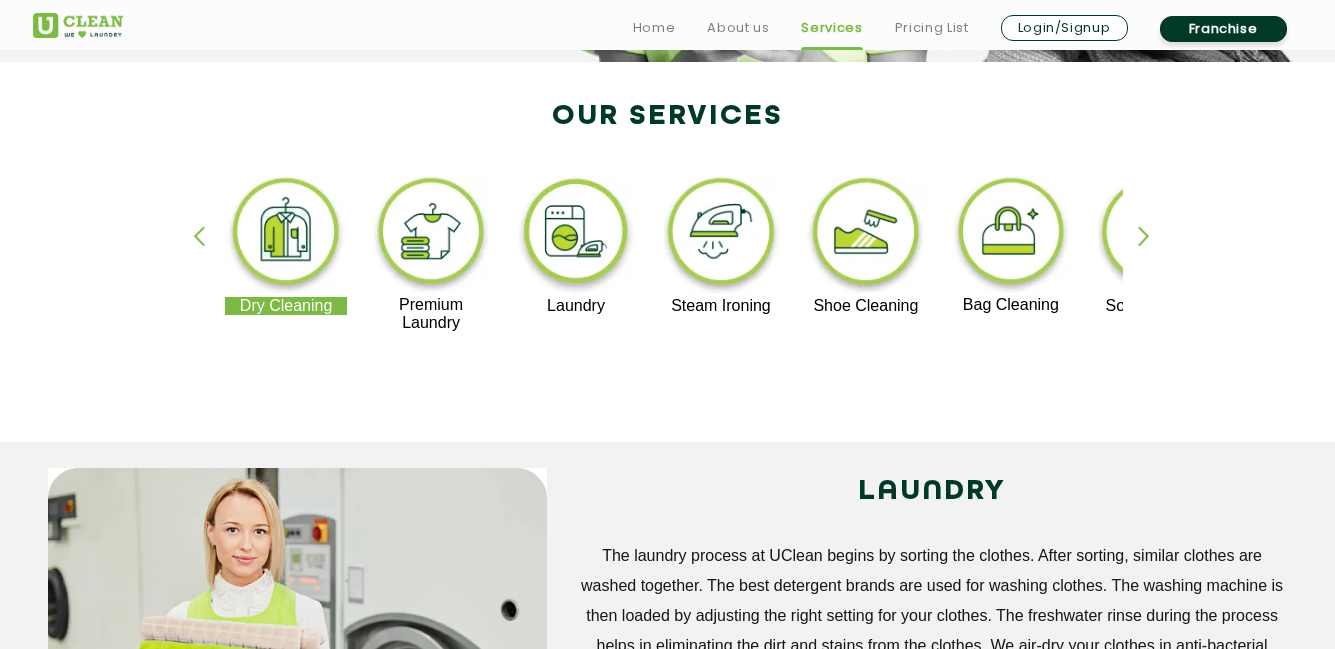 scroll, scrollTop: 440, scrollLeft: 0, axis: vertical 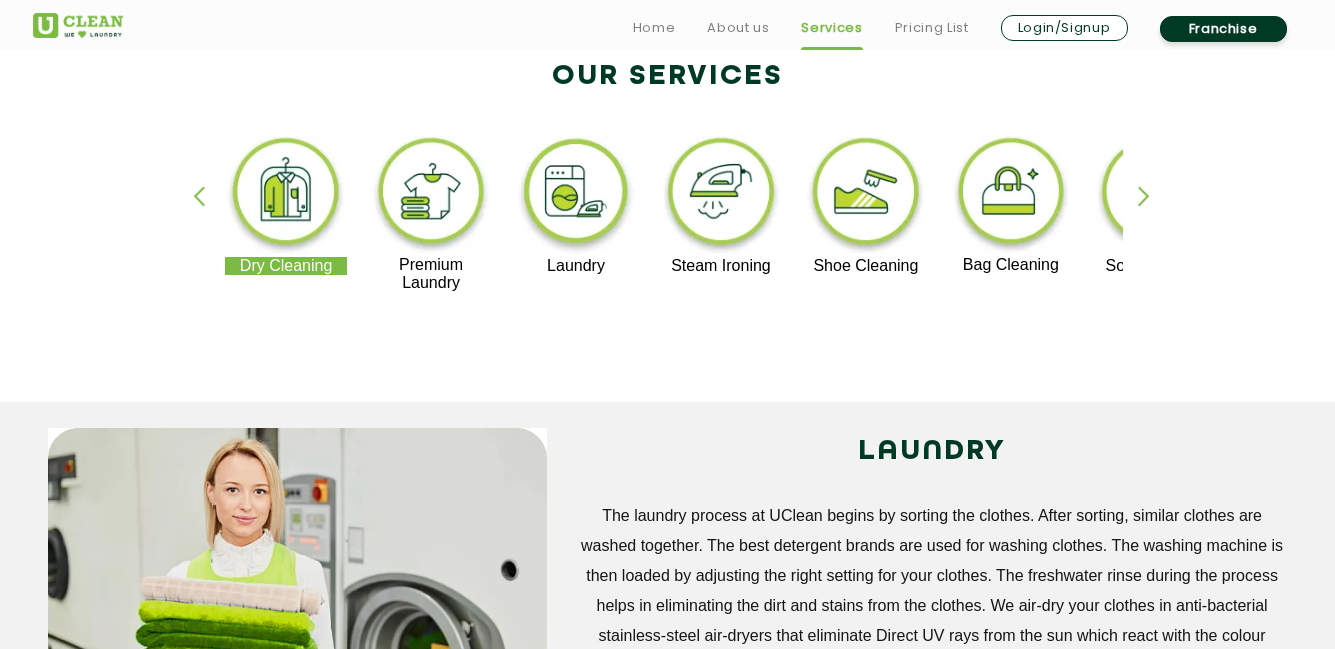 click at bounding box center (1153, 213) 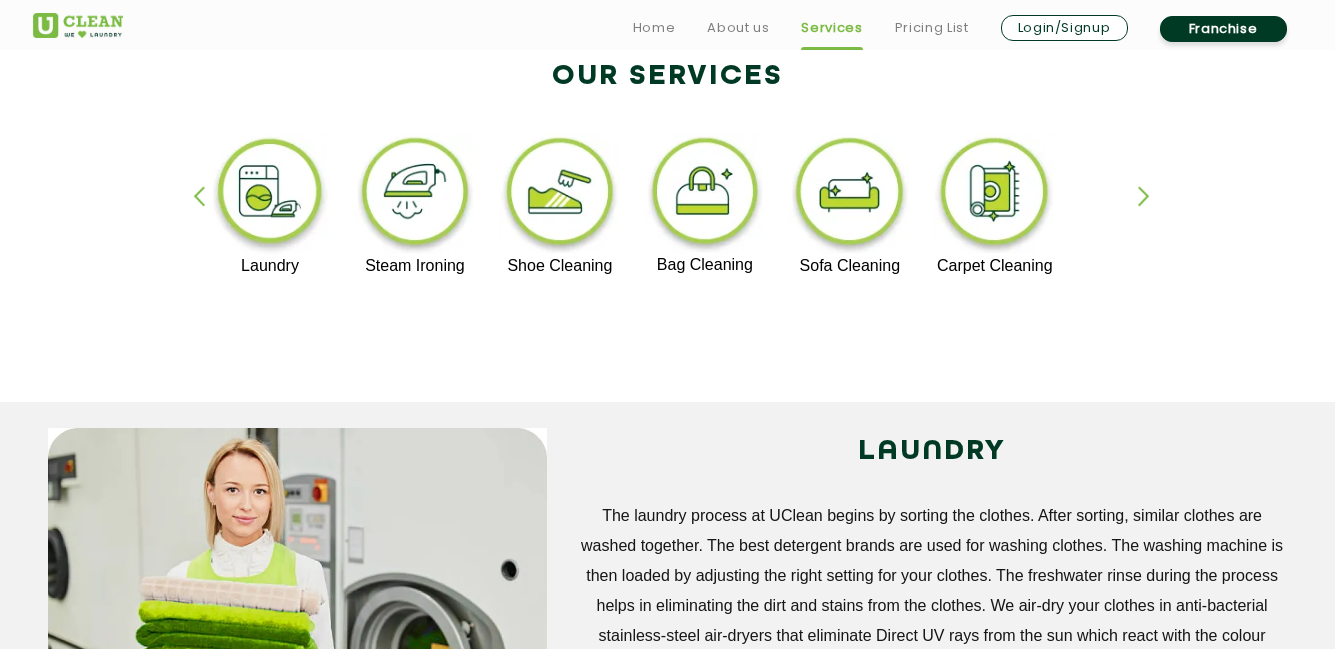 click at bounding box center [1153, 213] 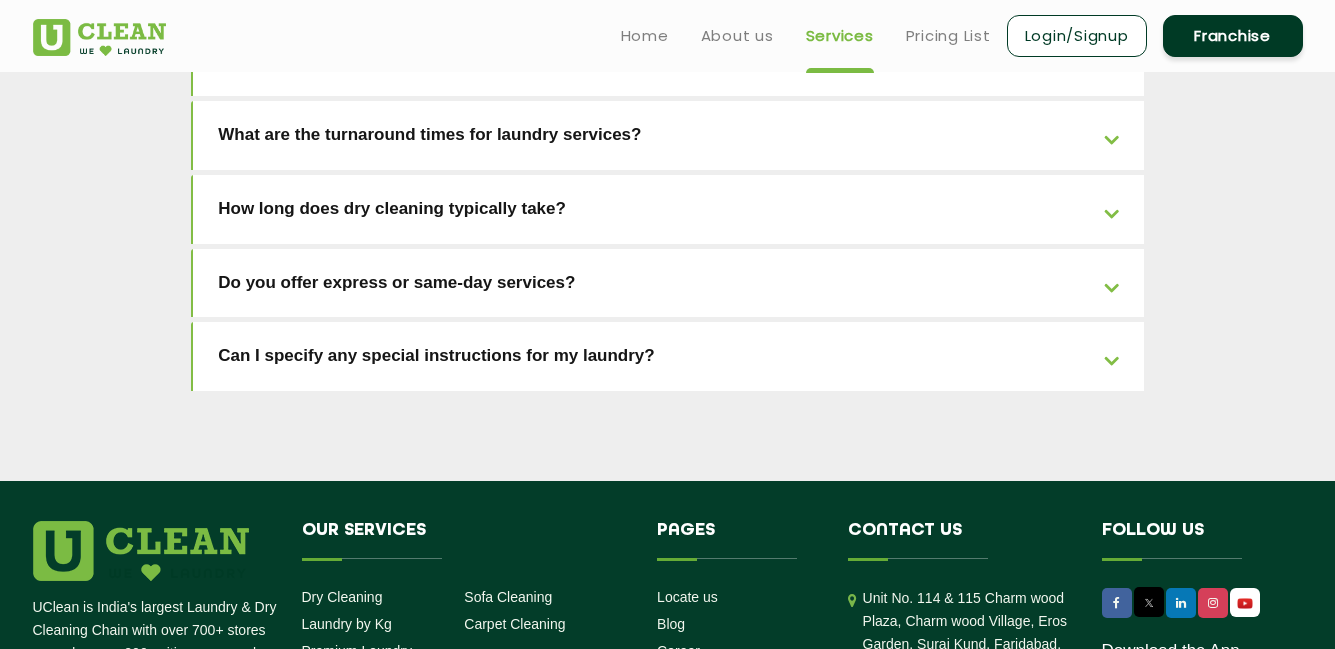 scroll, scrollTop: 4304, scrollLeft: 0, axis: vertical 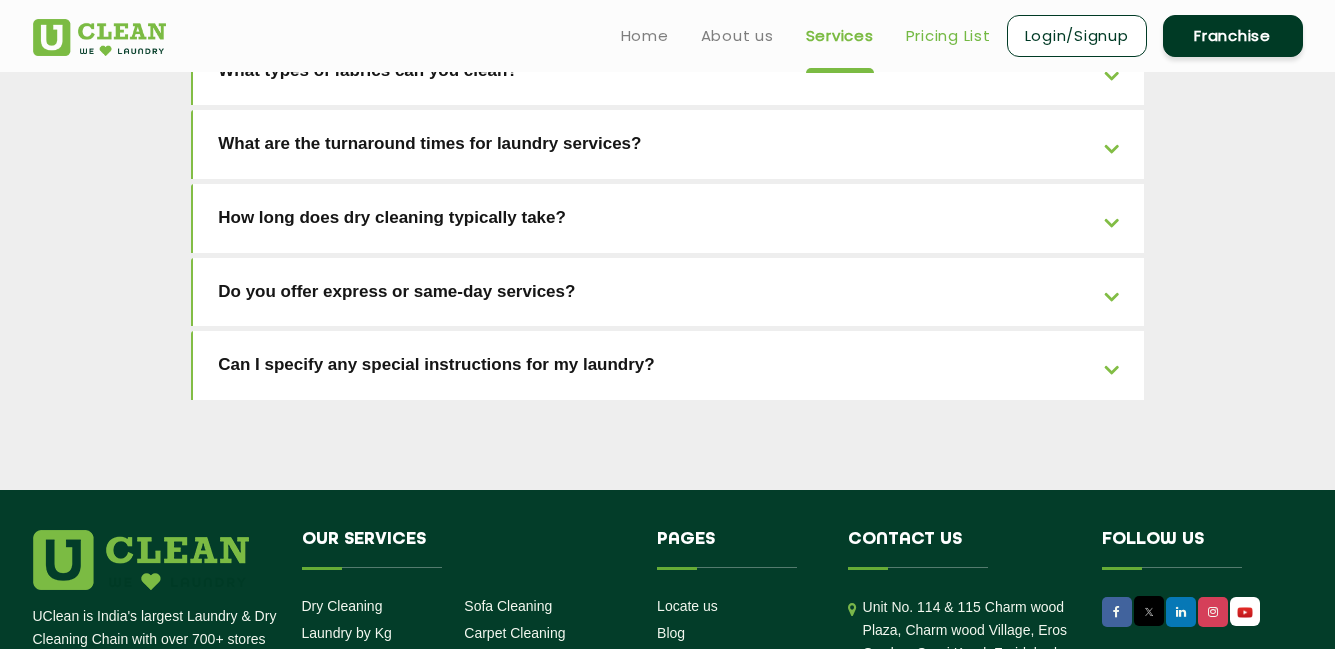 click on "Pricing List" at bounding box center [948, 36] 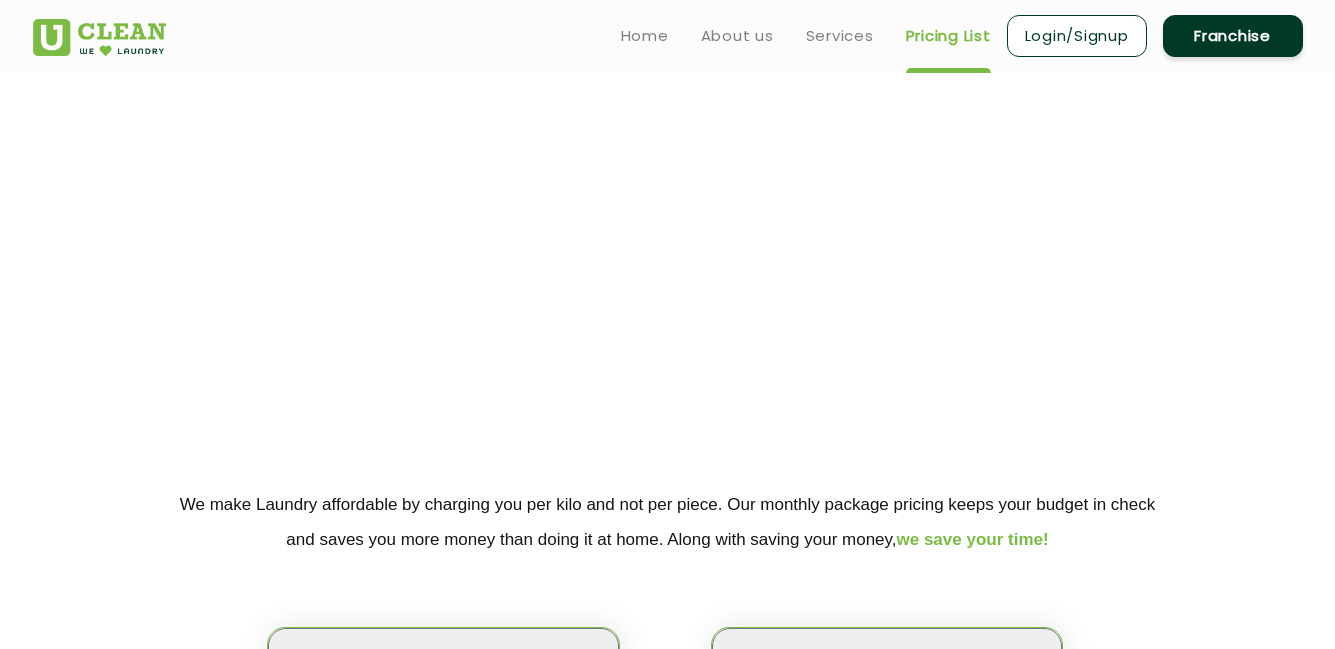 select on "0" 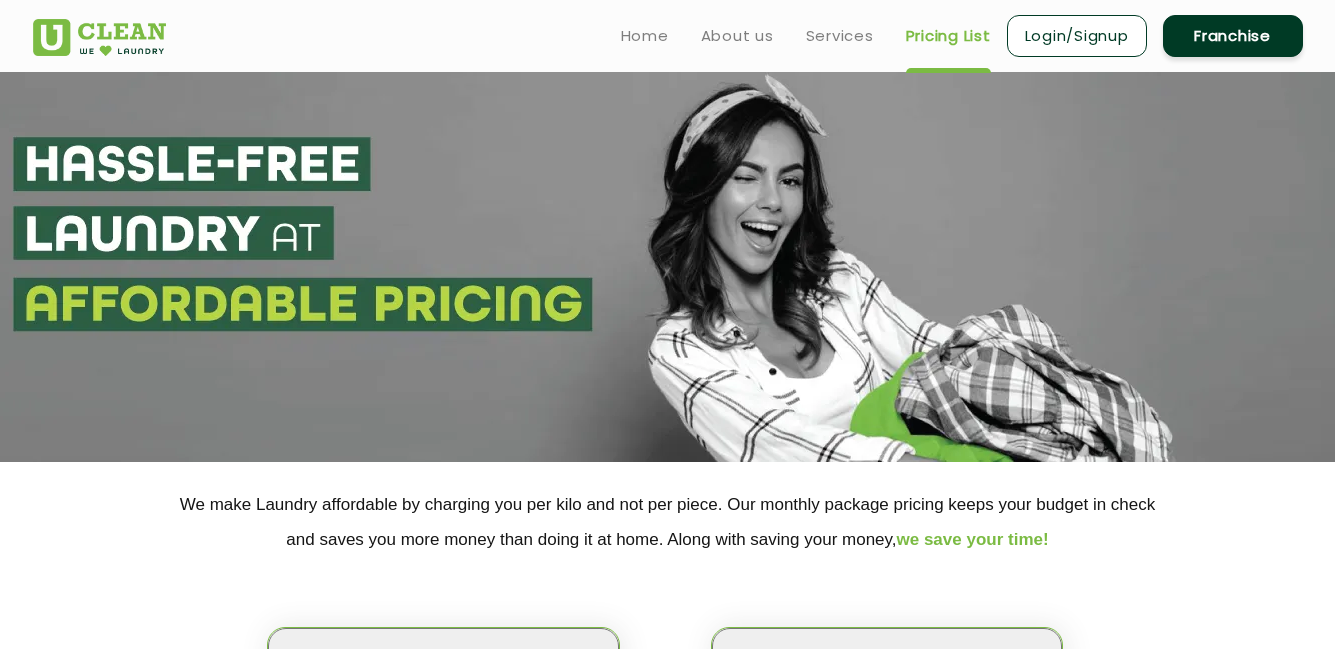 click 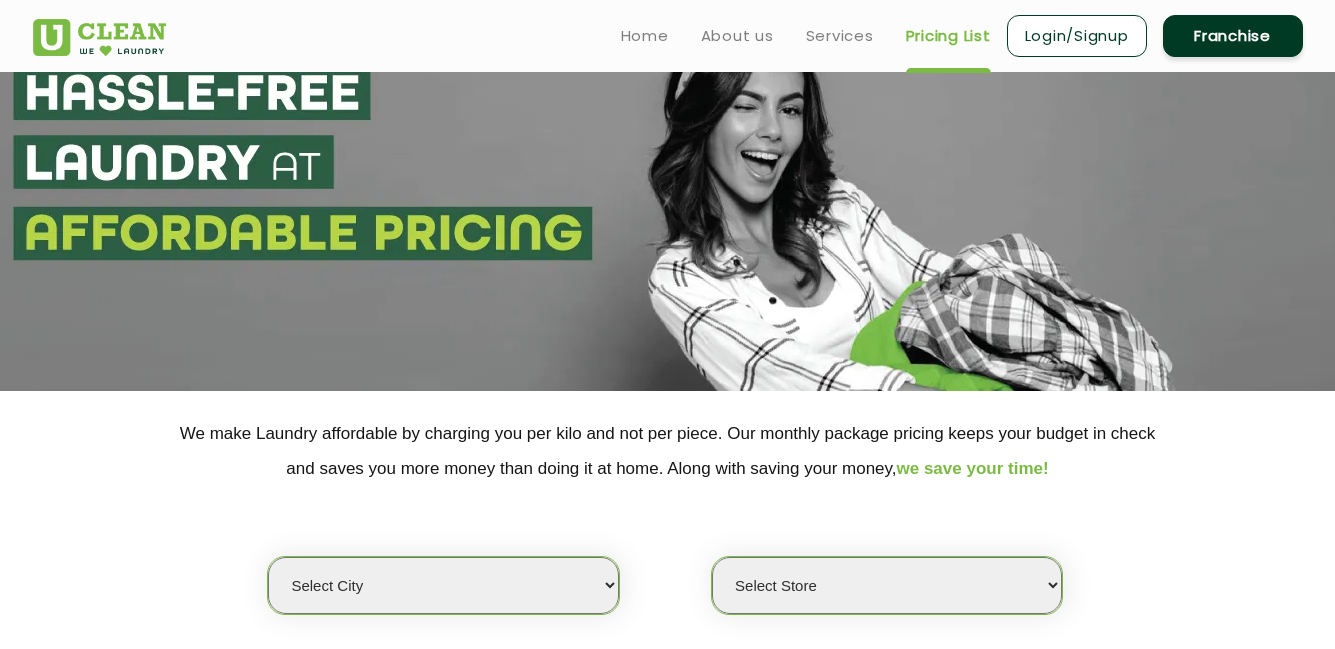 scroll, scrollTop: 0, scrollLeft: 0, axis: both 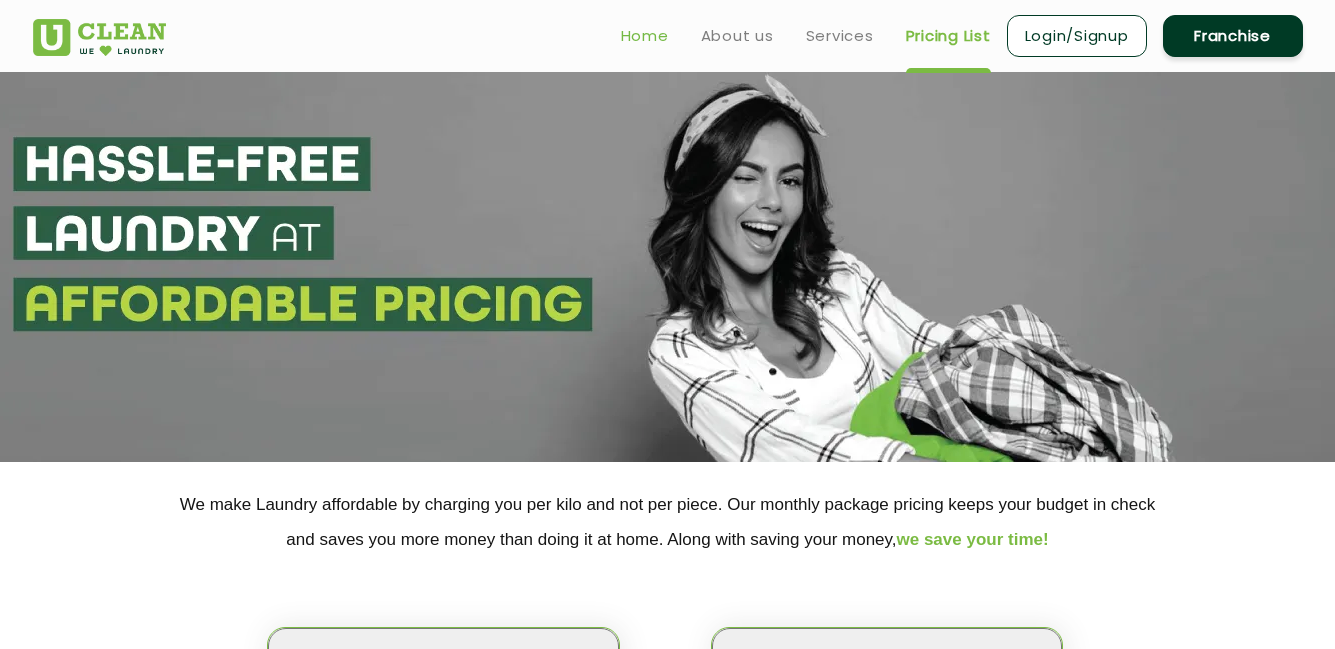 click on "Home" at bounding box center [645, 36] 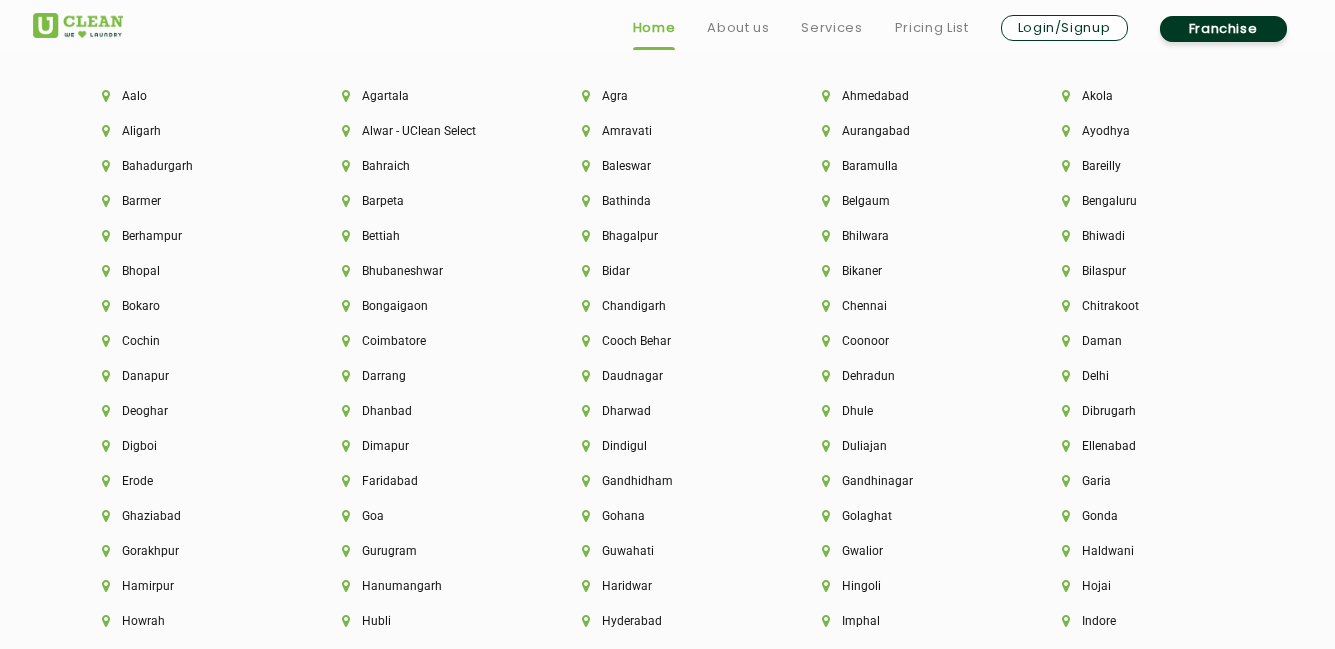 scroll, scrollTop: 4320, scrollLeft: 0, axis: vertical 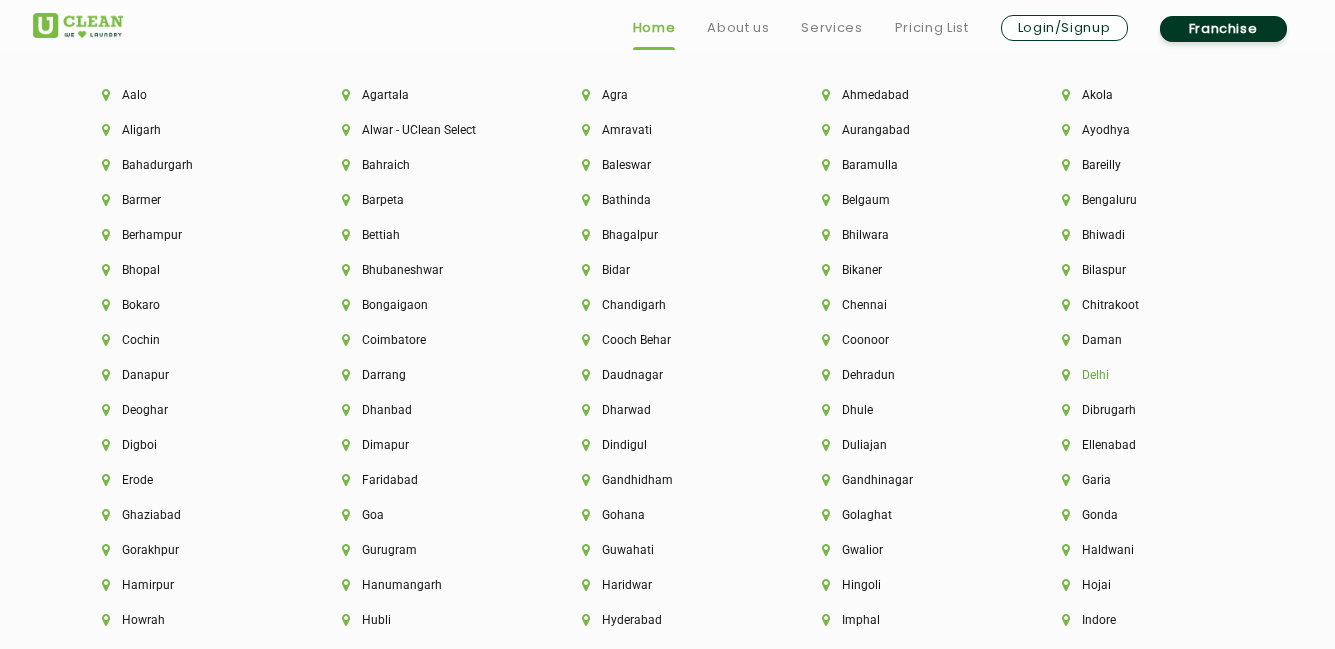 click on "Delhi" 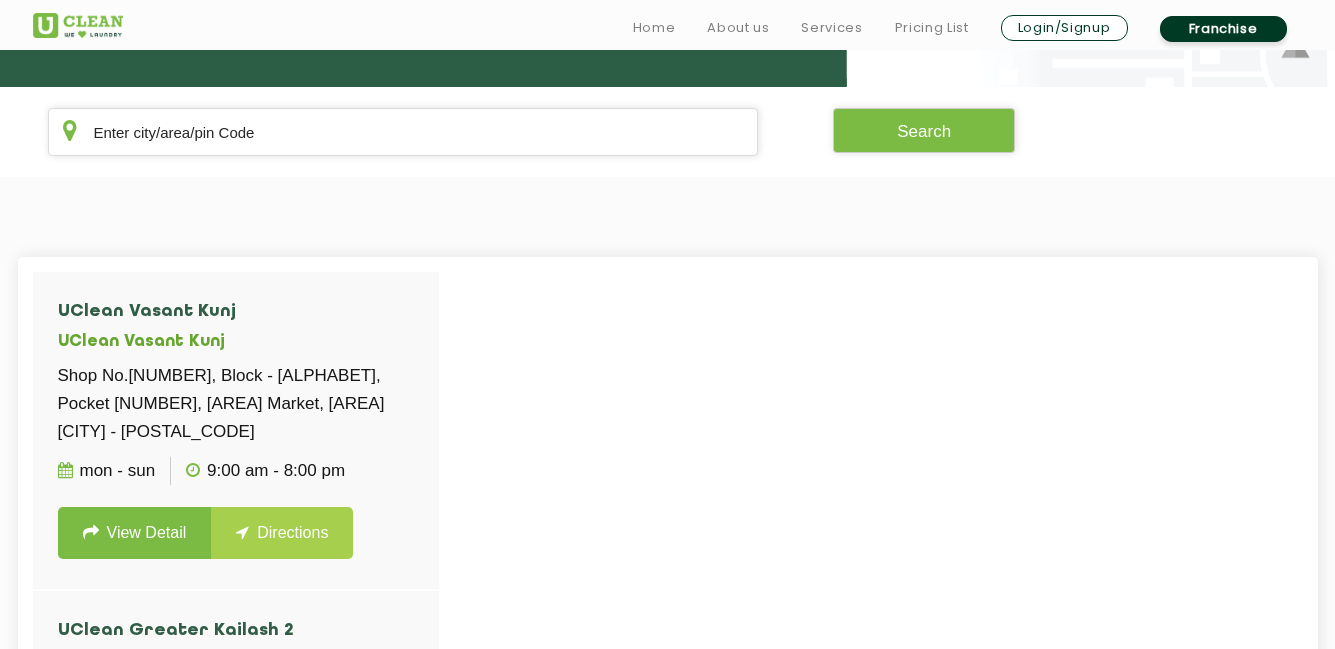 scroll, scrollTop: 520, scrollLeft: 0, axis: vertical 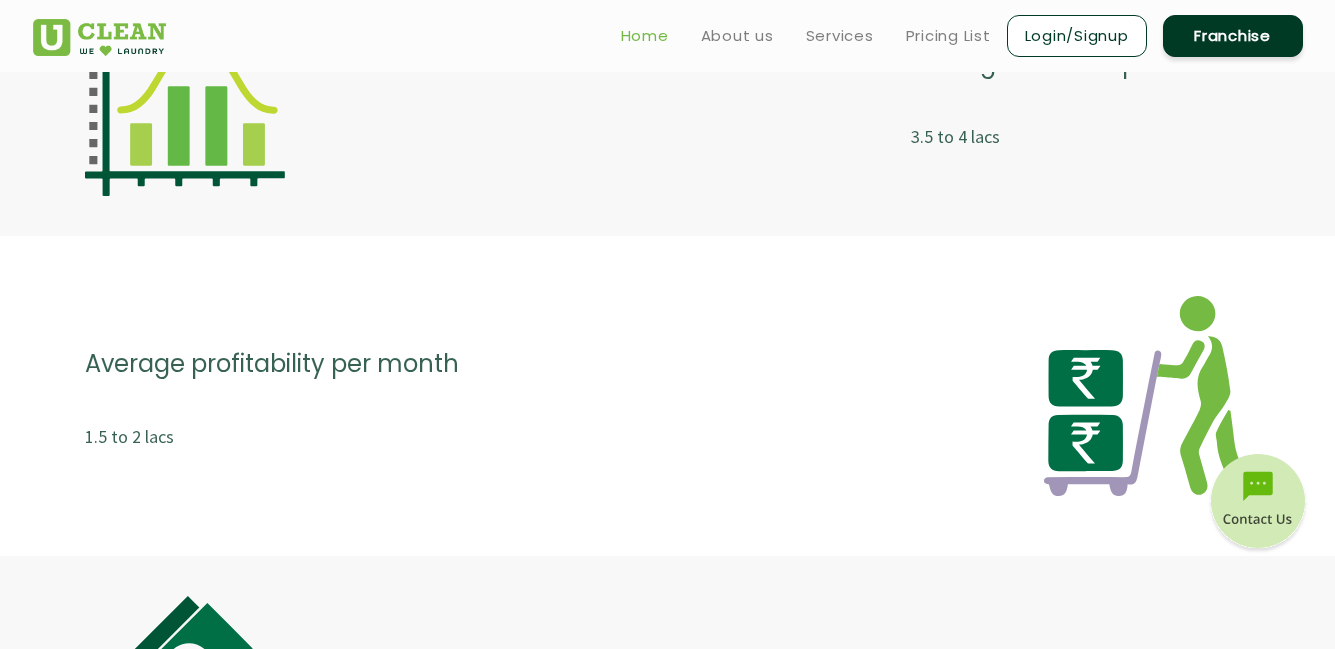 click on "Home" at bounding box center [645, 36] 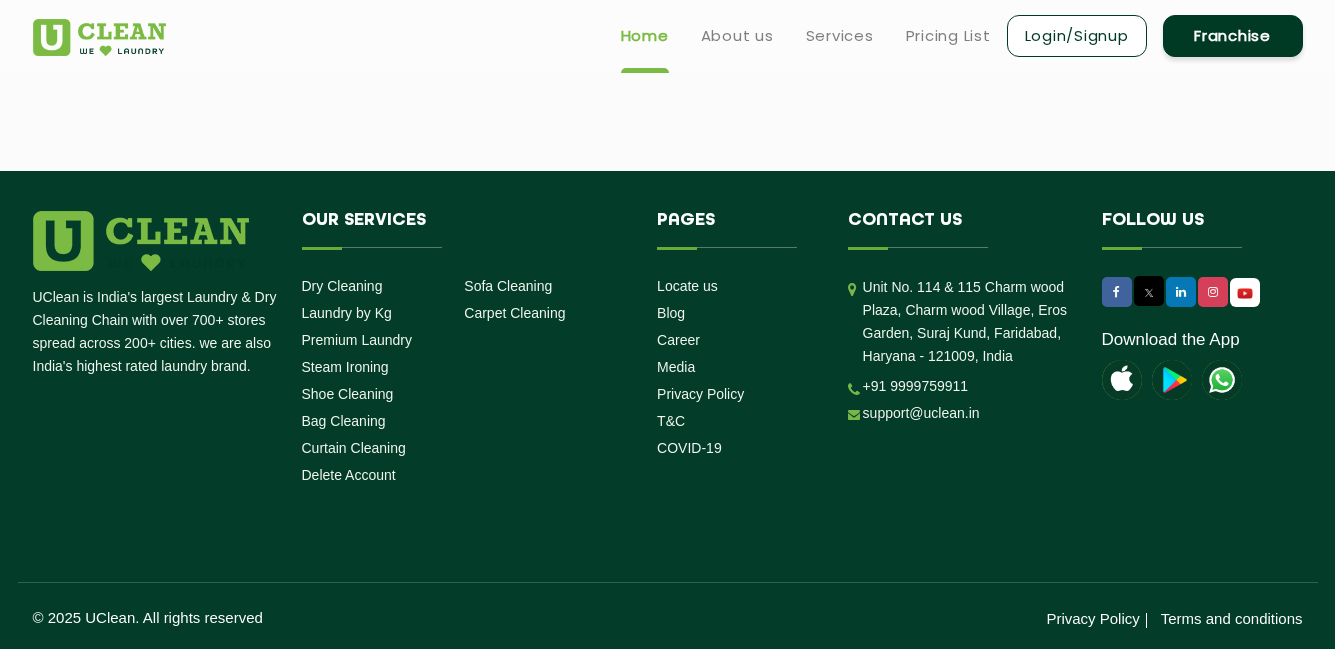 scroll, scrollTop: 0, scrollLeft: 0, axis: both 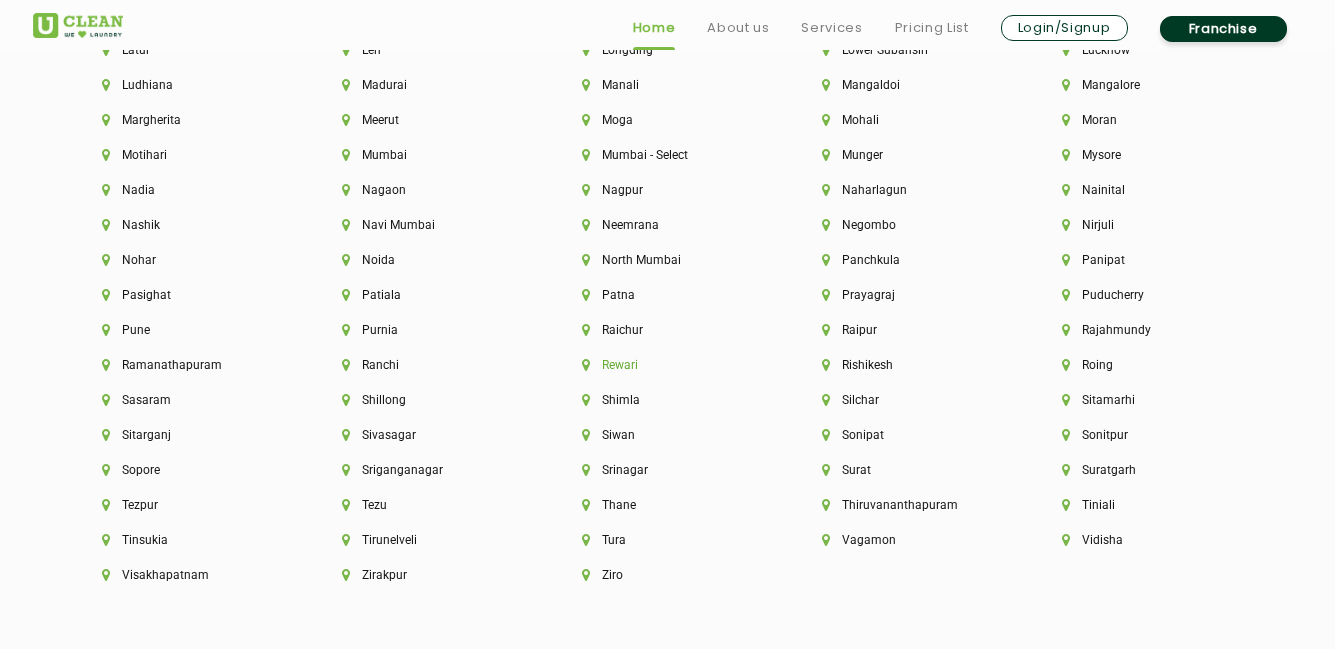 click on "Rewari" 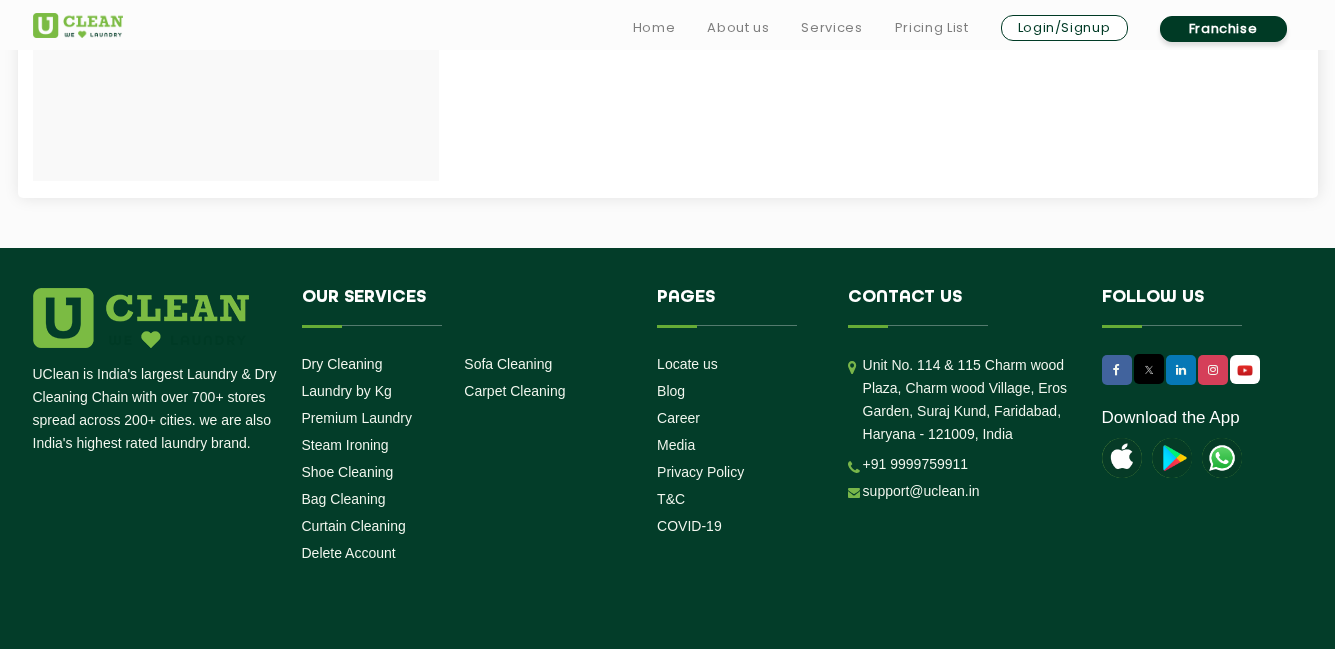 scroll, scrollTop: 1191, scrollLeft: 0, axis: vertical 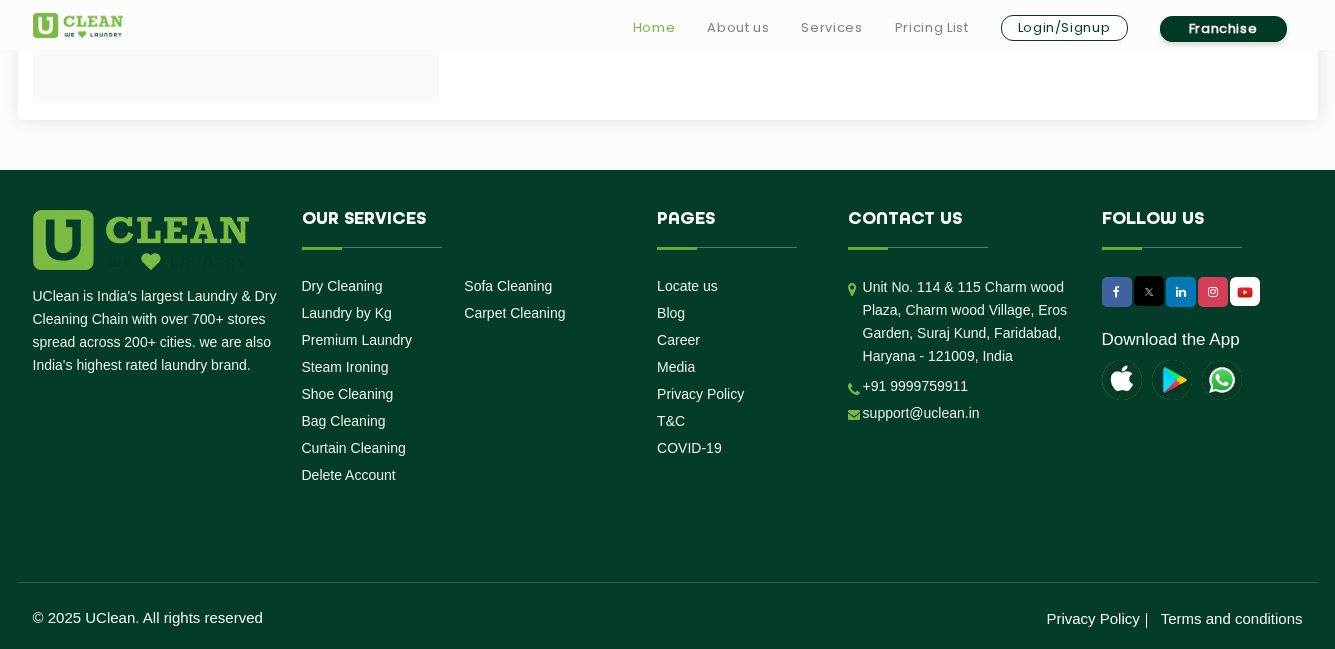 click on "Home" at bounding box center [654, 28] 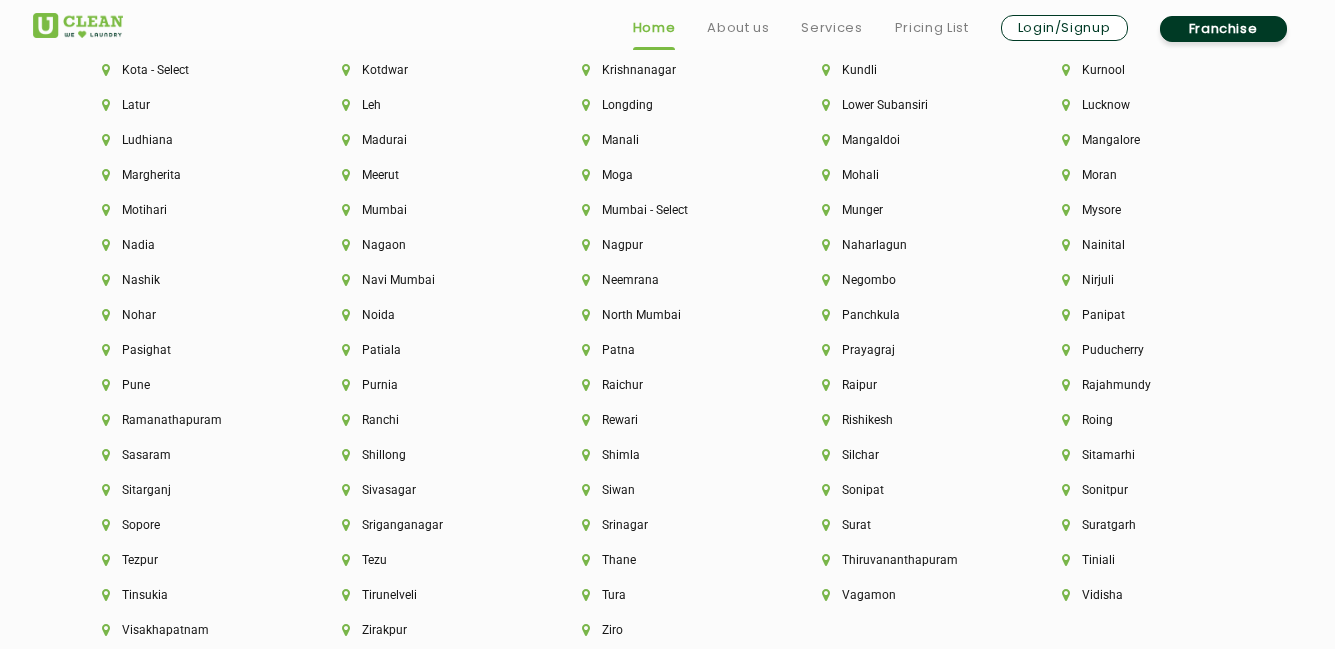 scroll, scrollTop: 5120, scrollLeft: 0, axis: vertical 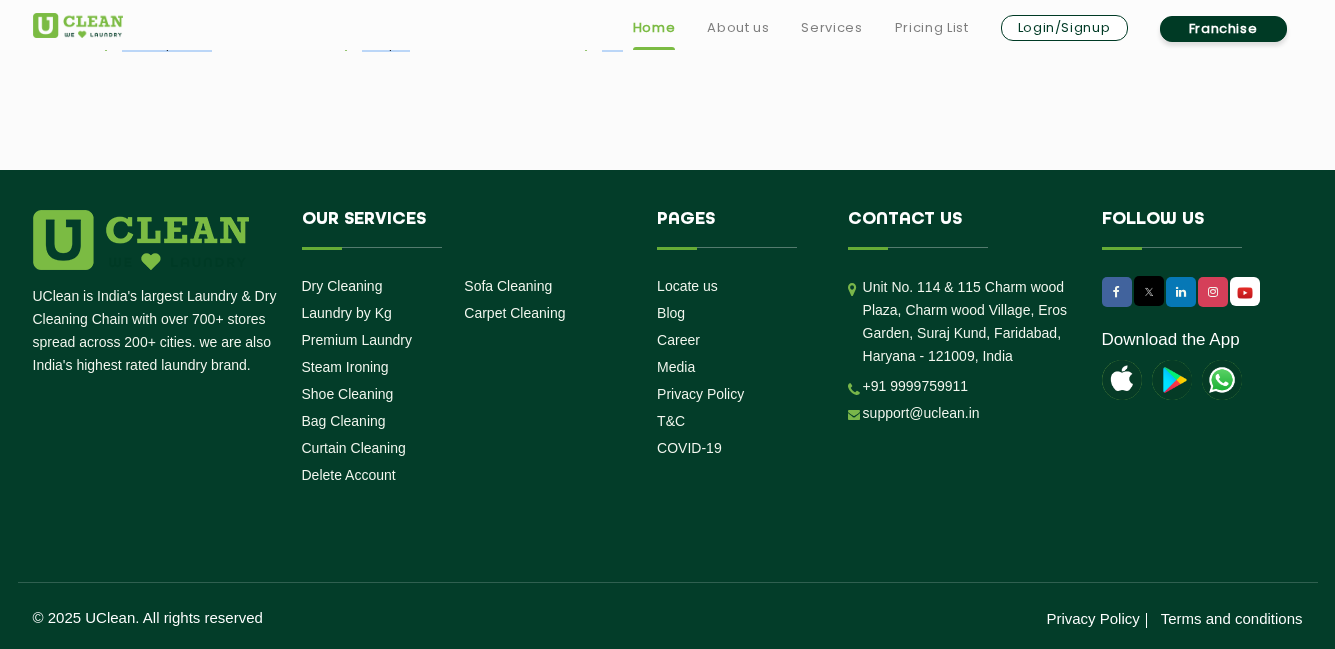 drag, startPoint x: 469, startPoint y: 225, endPoint x: 674, endPoint y: 163, distance: 214.17049 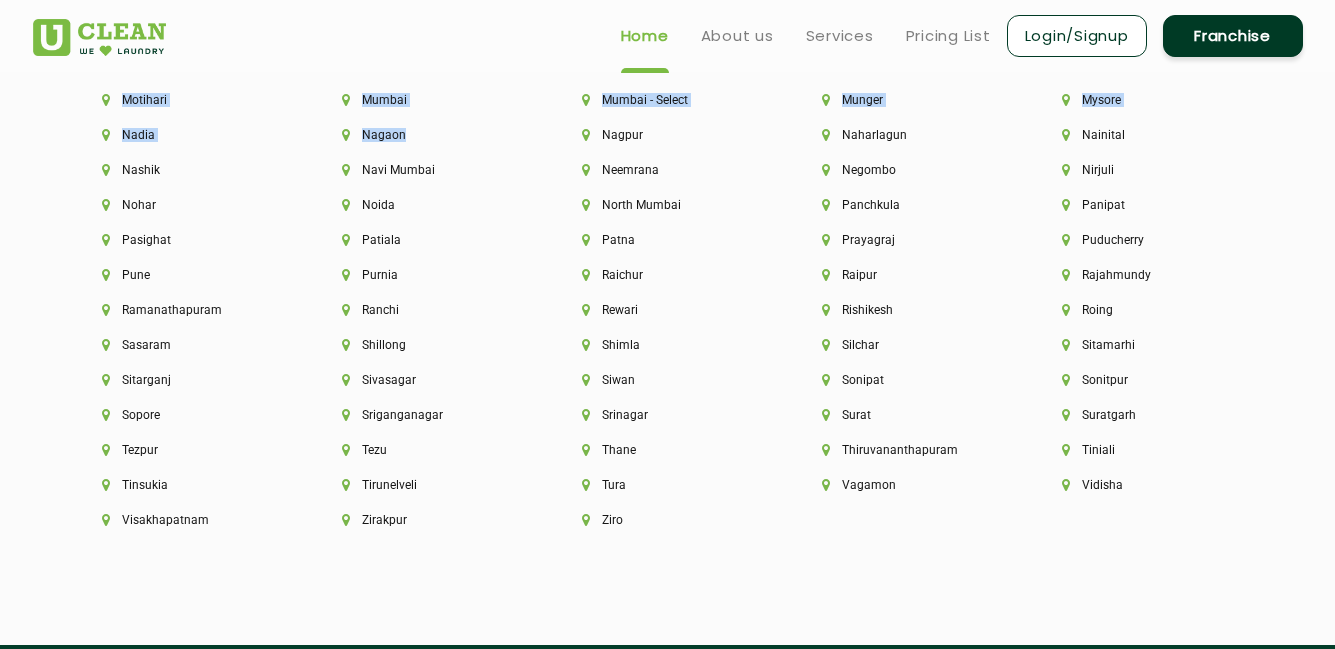 scroll, scrollTop: 5185, scrollLeft: 0, axis: vertical 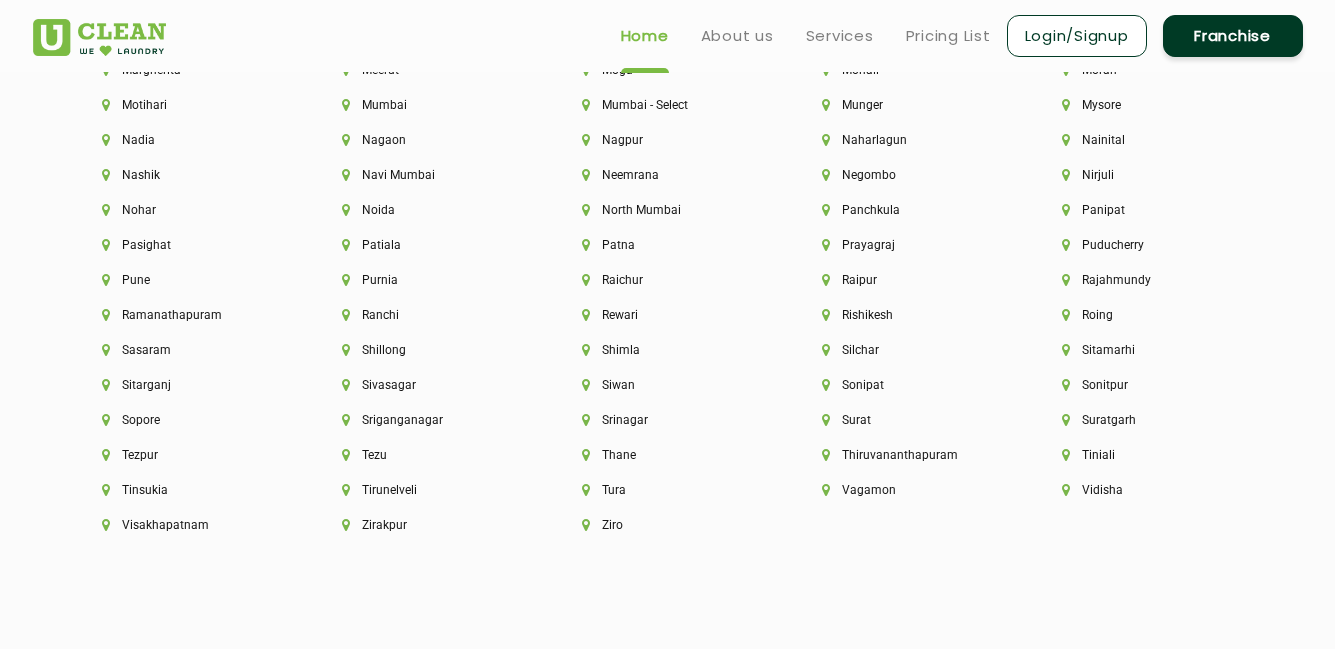 click on "Ramanathapuram" 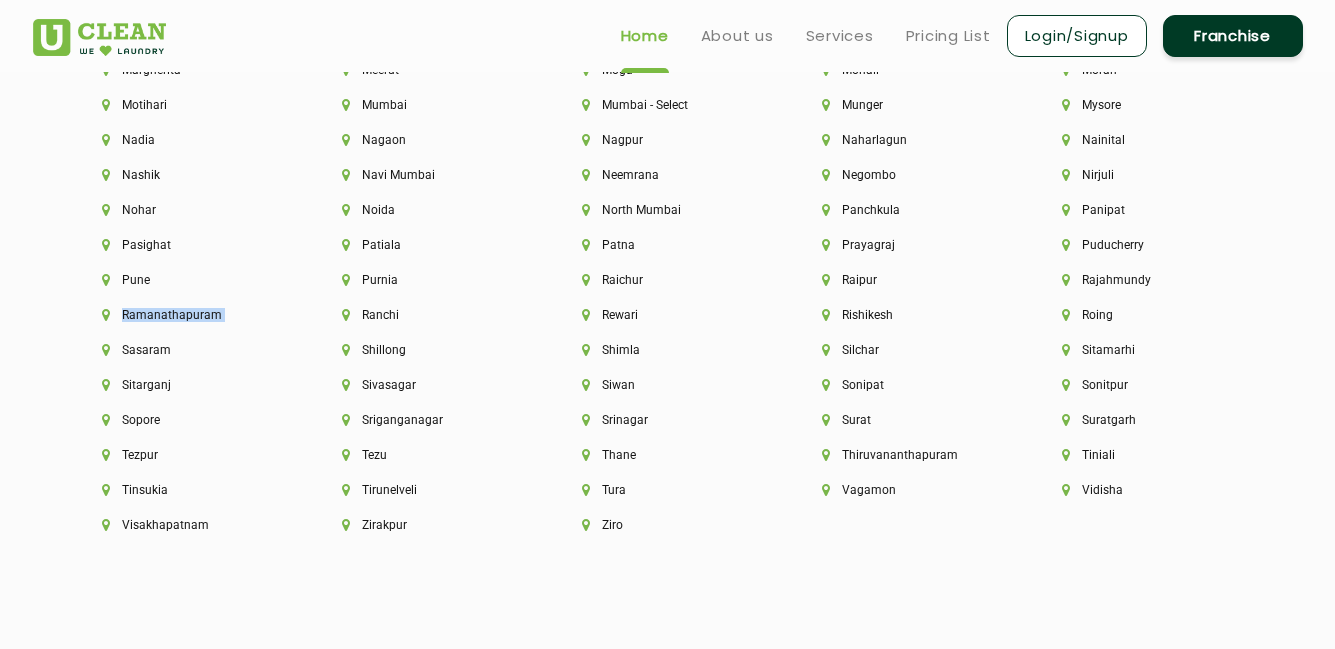 click on "Ramanathapuram" 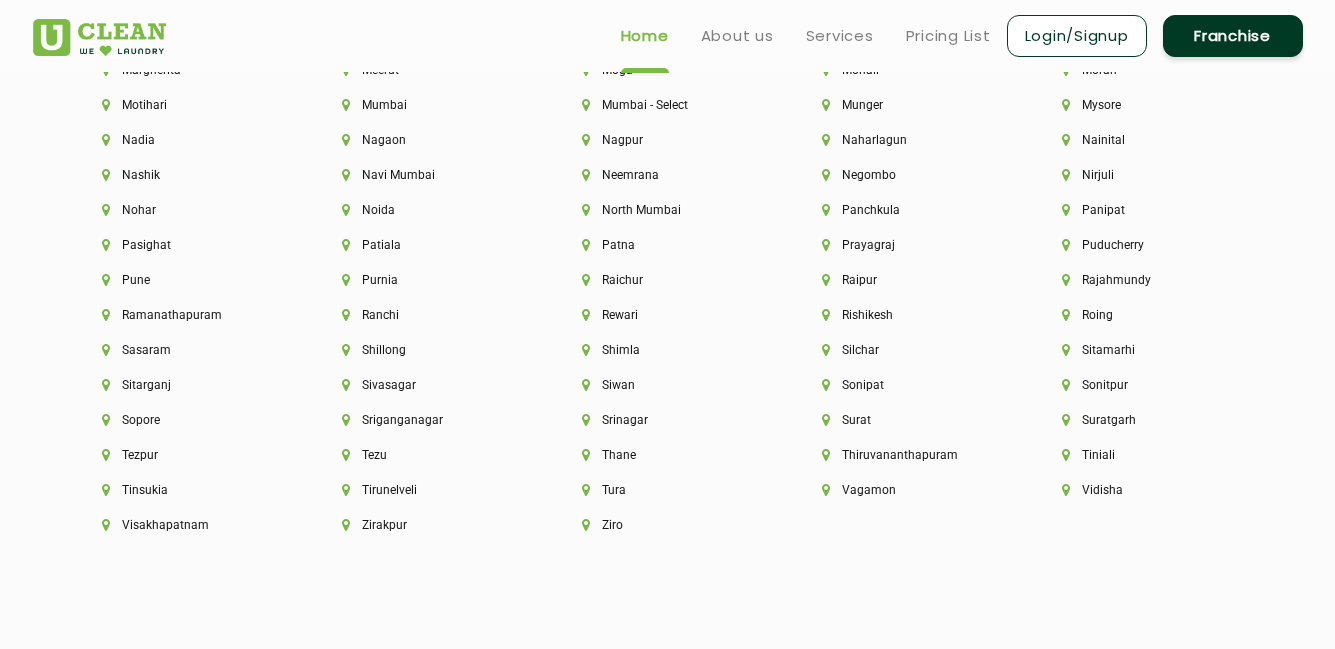 click on "Surat" 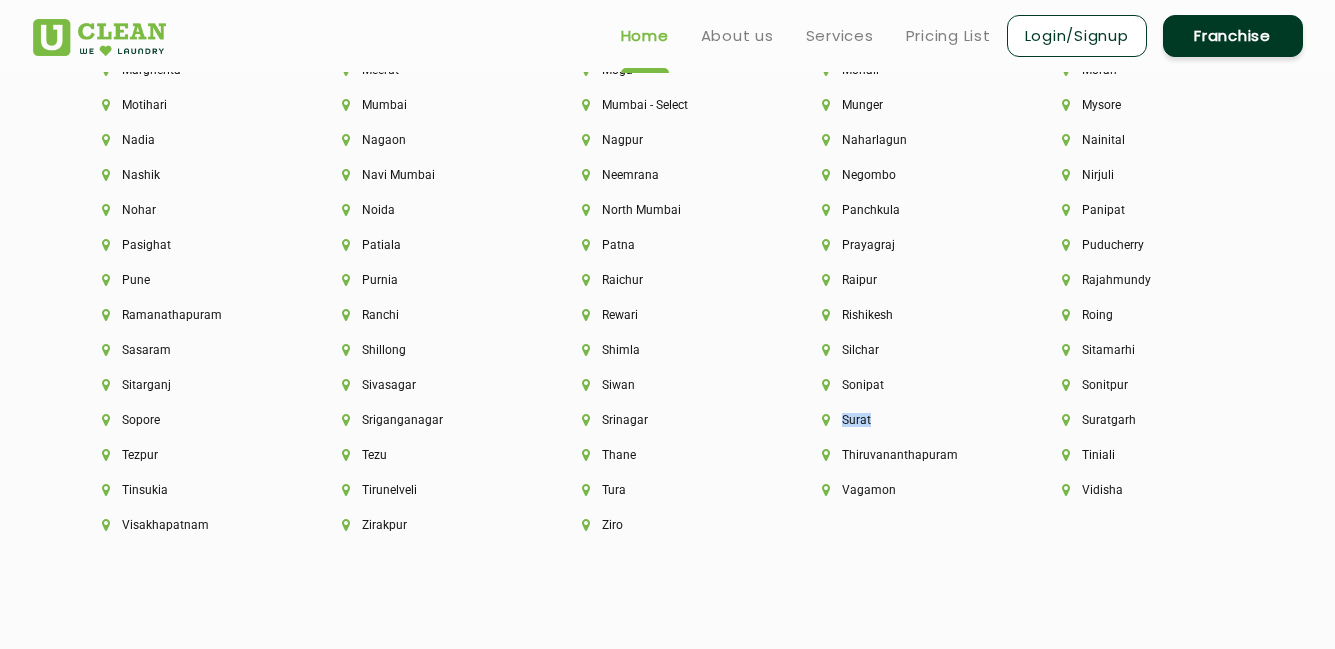 click on "Surat" 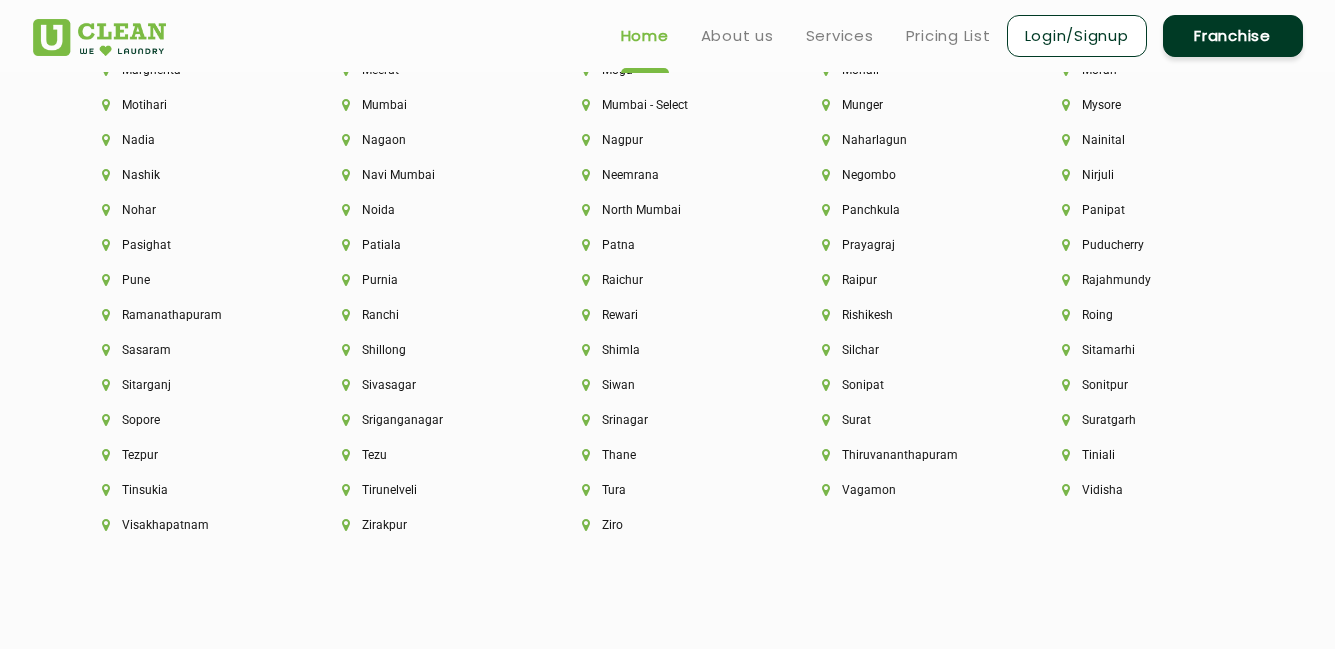 click on "Srinagar" 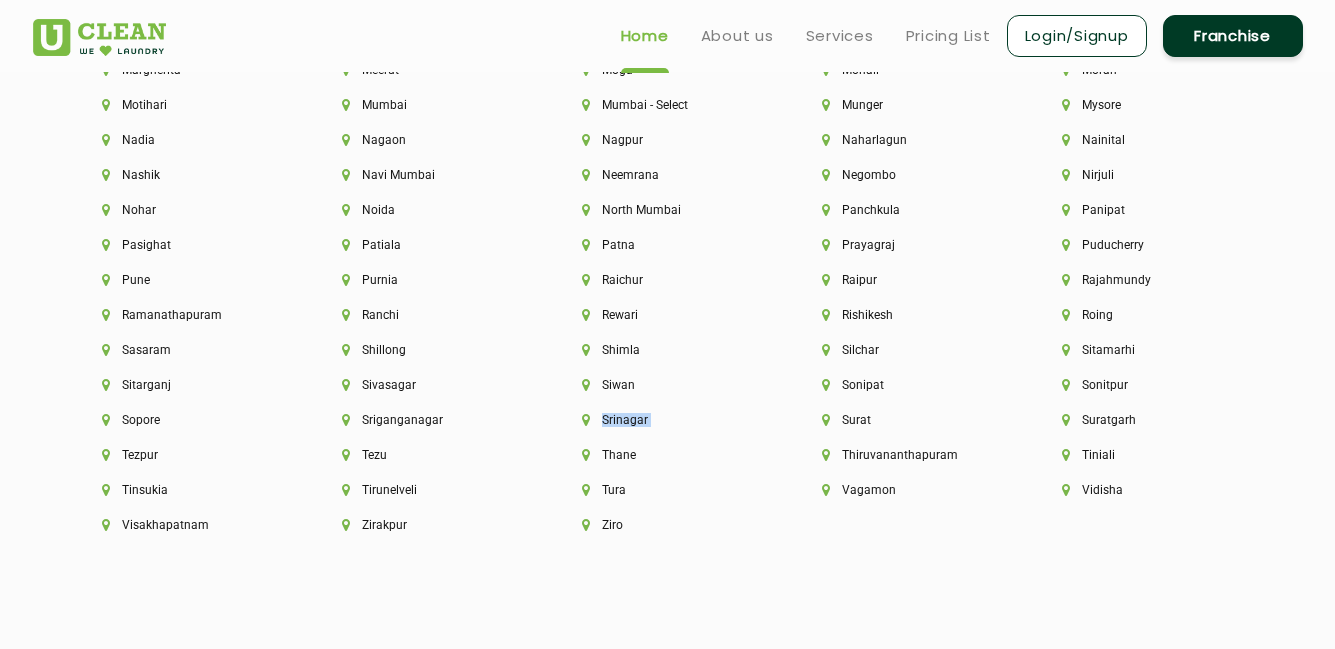 click on "Srinagar" 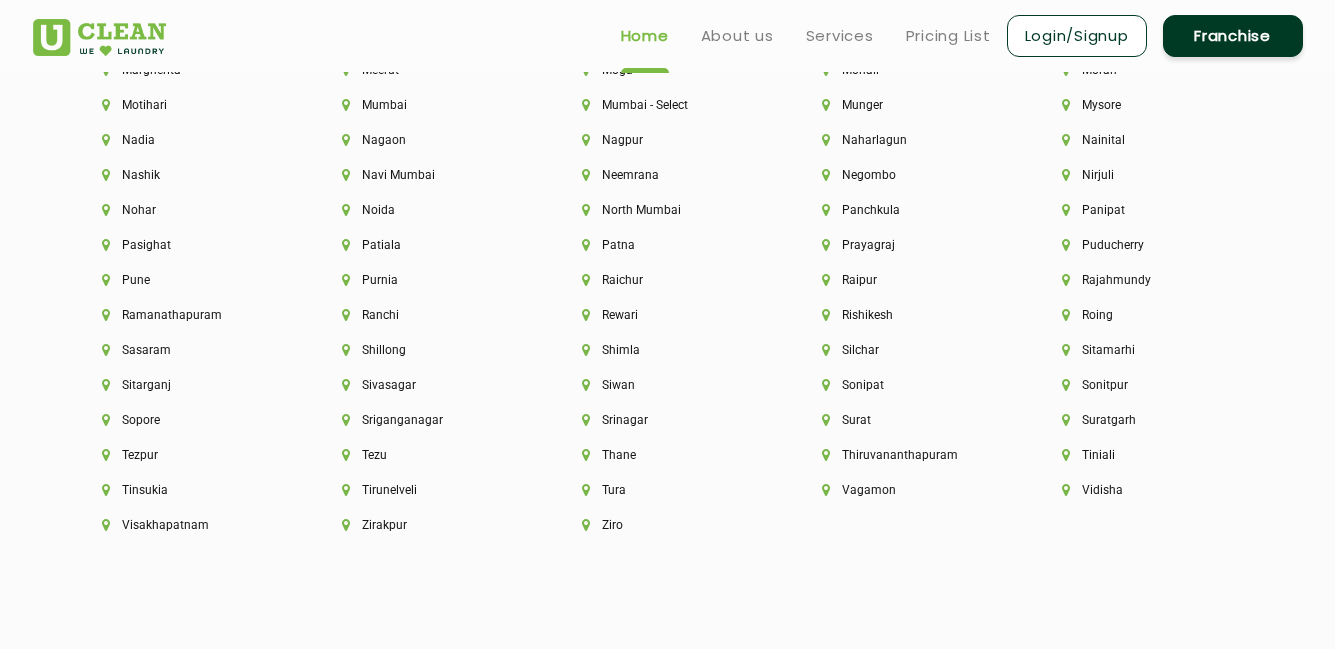 click on "Srinagar" 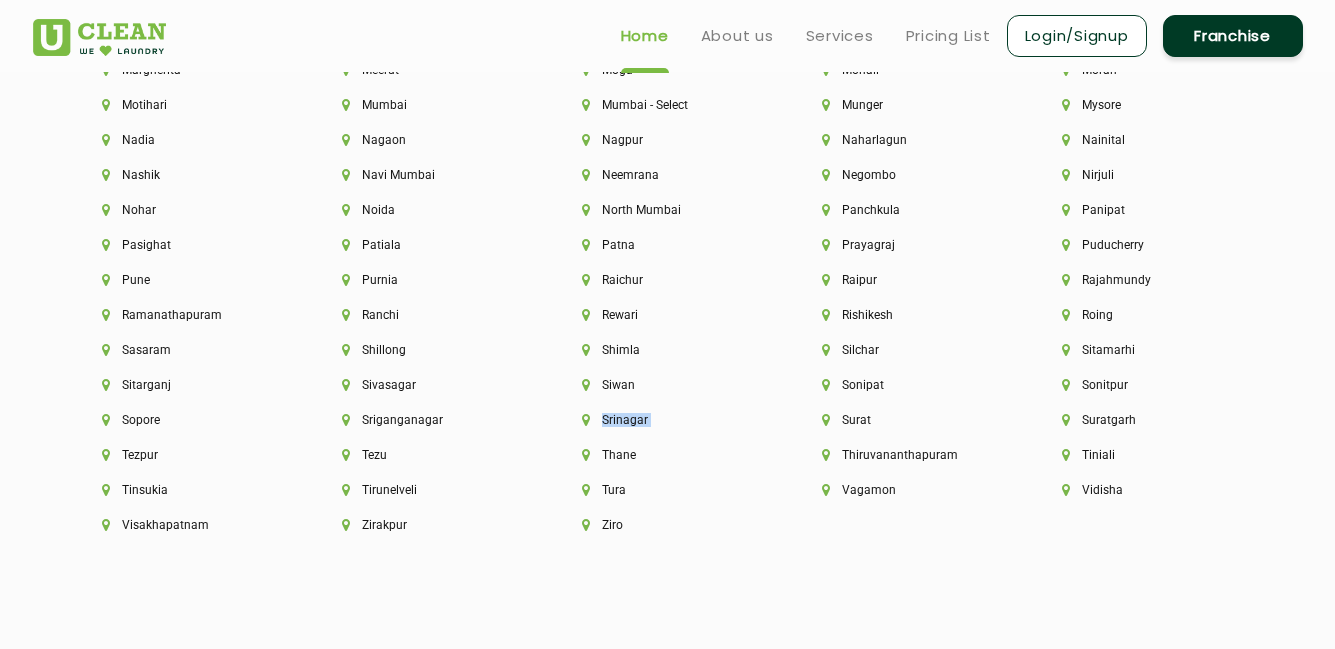 click on "Srinagar" 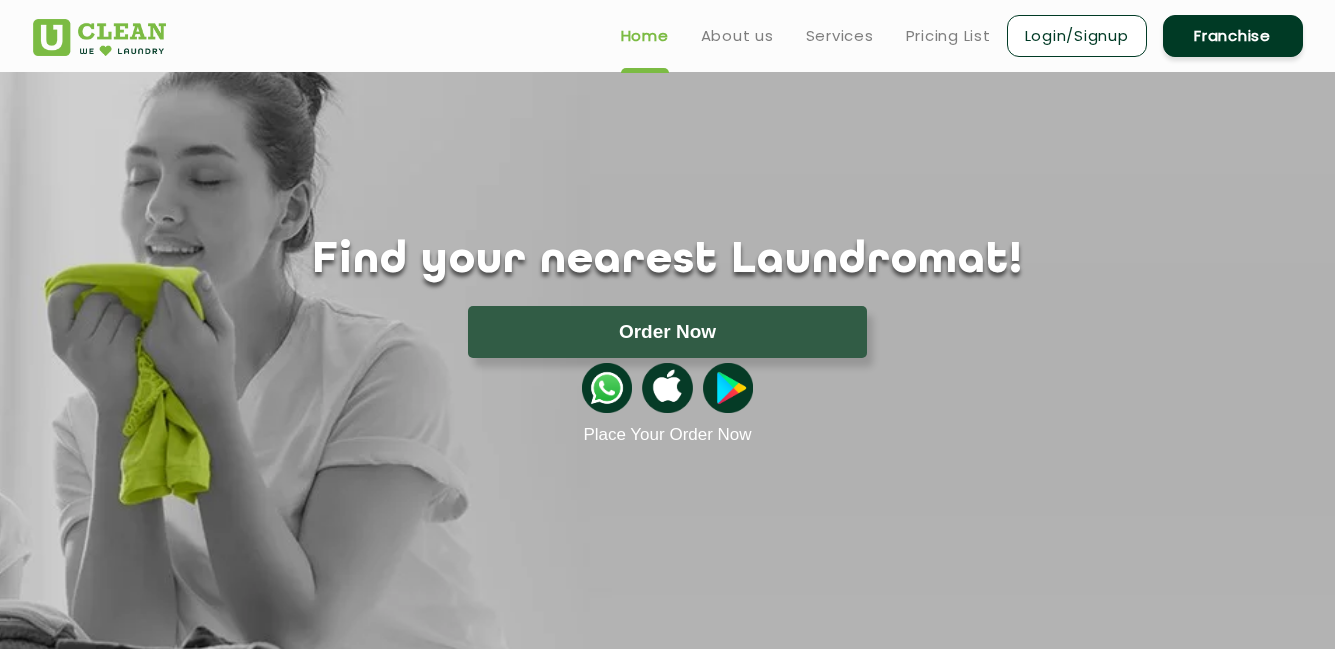 scroll, scrollTop: 0, scrollLeft: 0, axis: both 